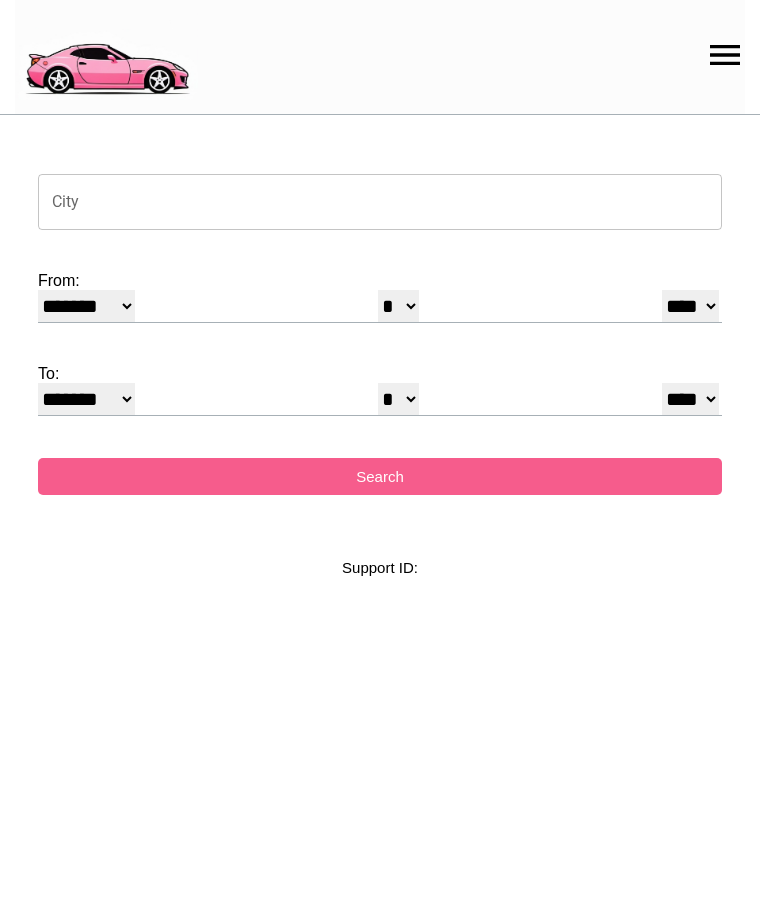 select on "*" 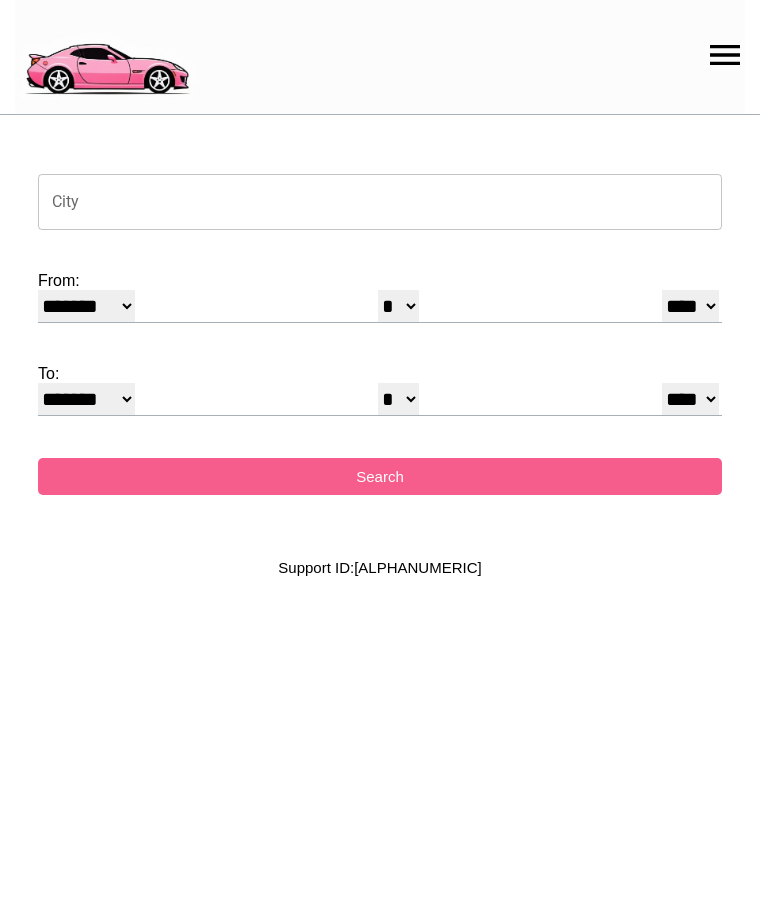 scroll, scrollTop: 0, scrollLeft: 0, axis: both 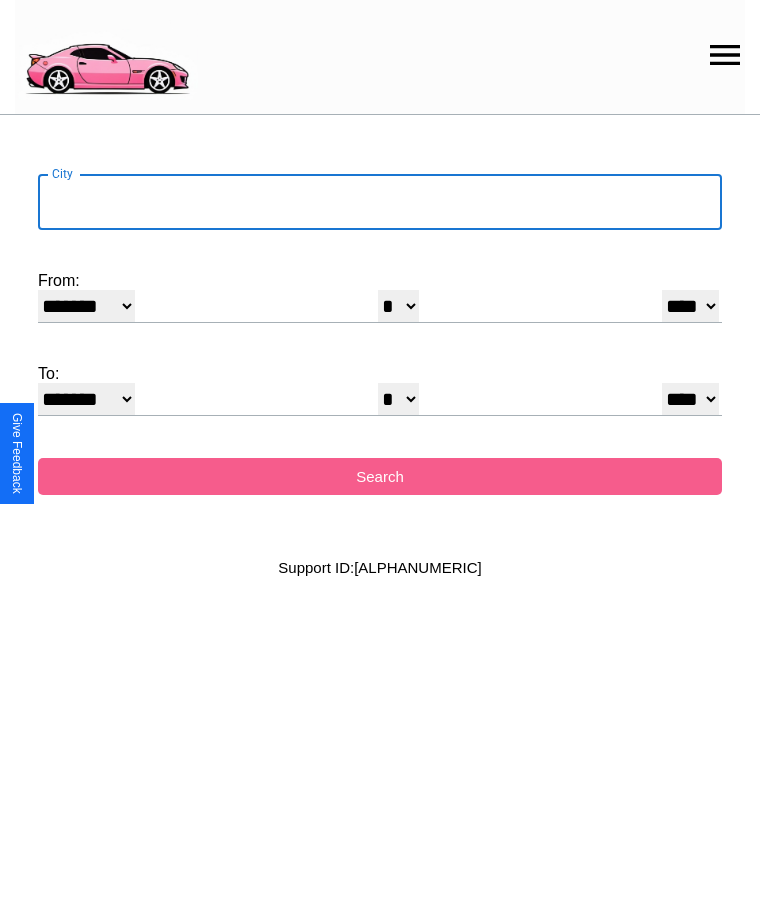 click on "City" at bounding box center [380, 202] 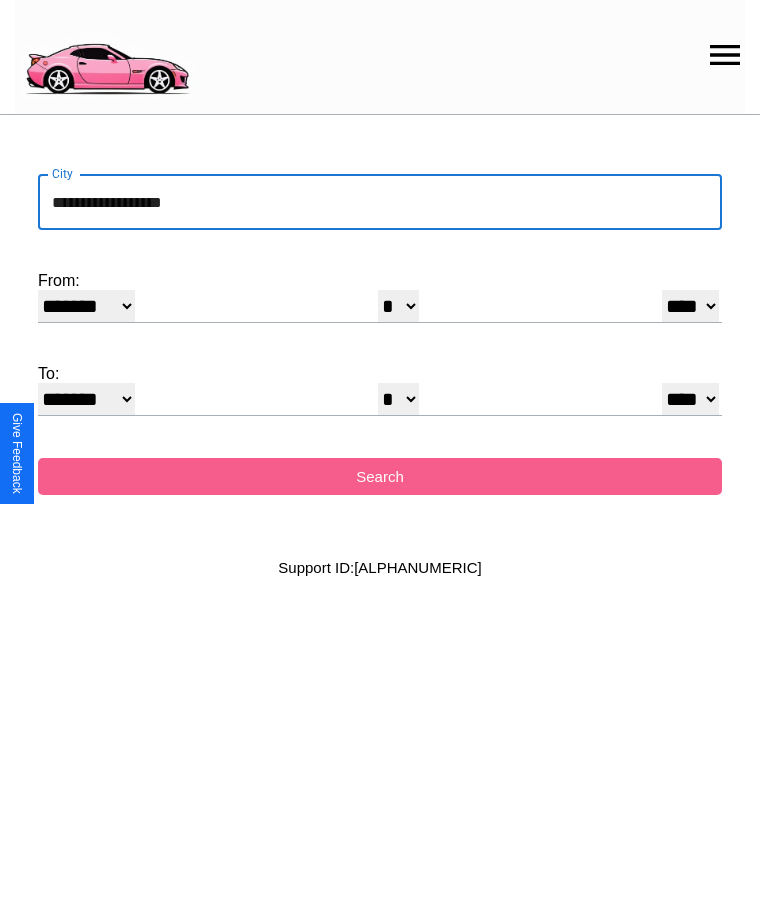type on "**********" 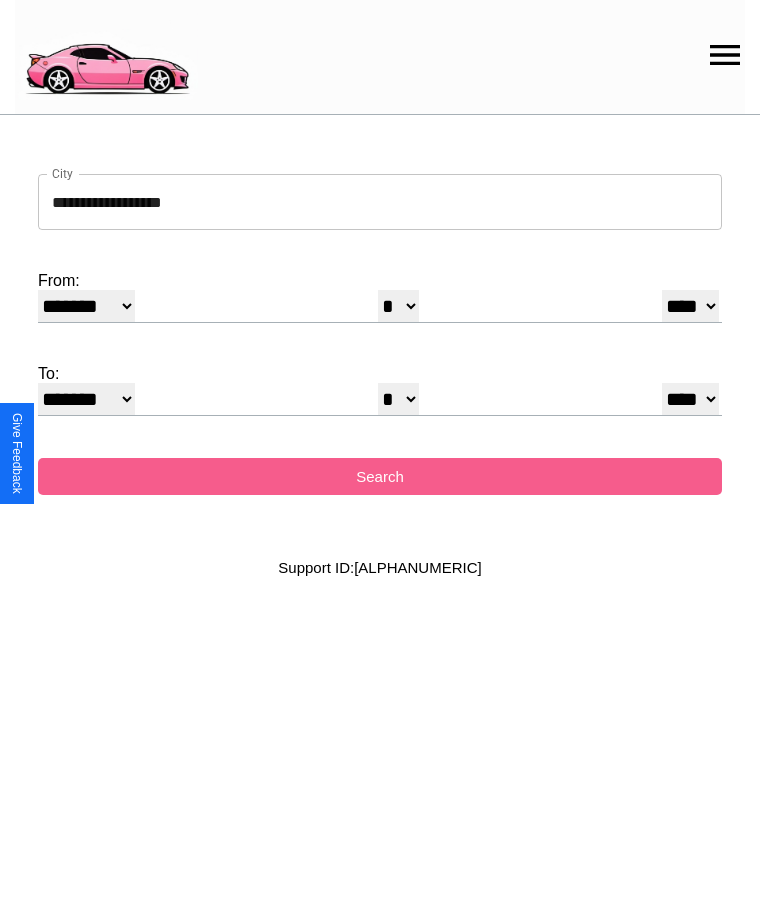 click on "******* ******** ***** ***** *** **** **** ****** ********* ******* ******** ********" at bounding box center [86, 306] 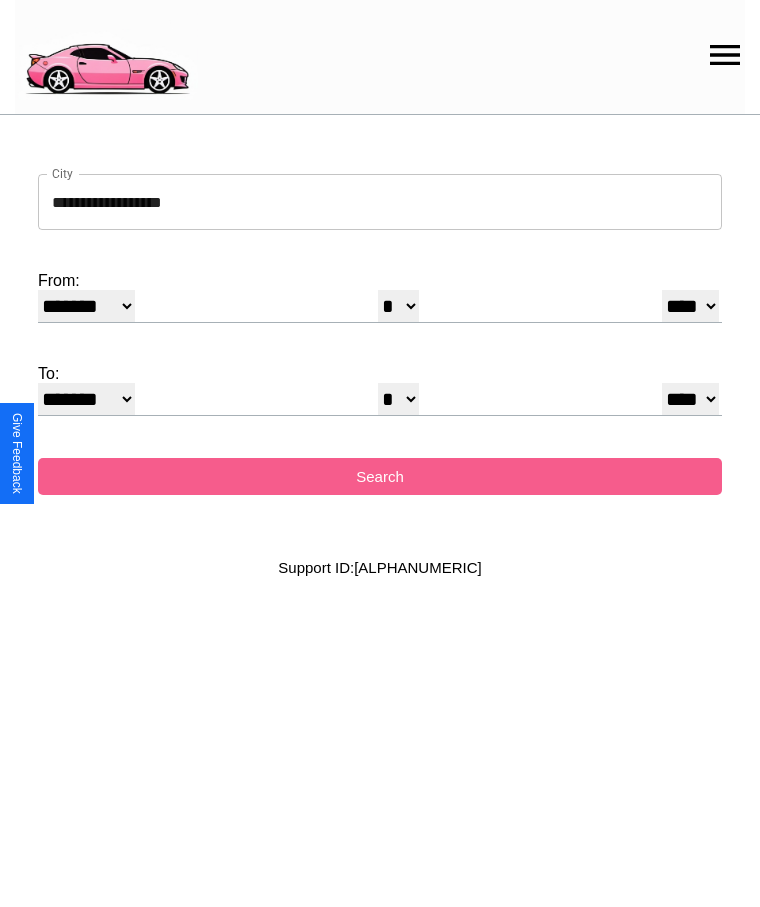 select on "**" 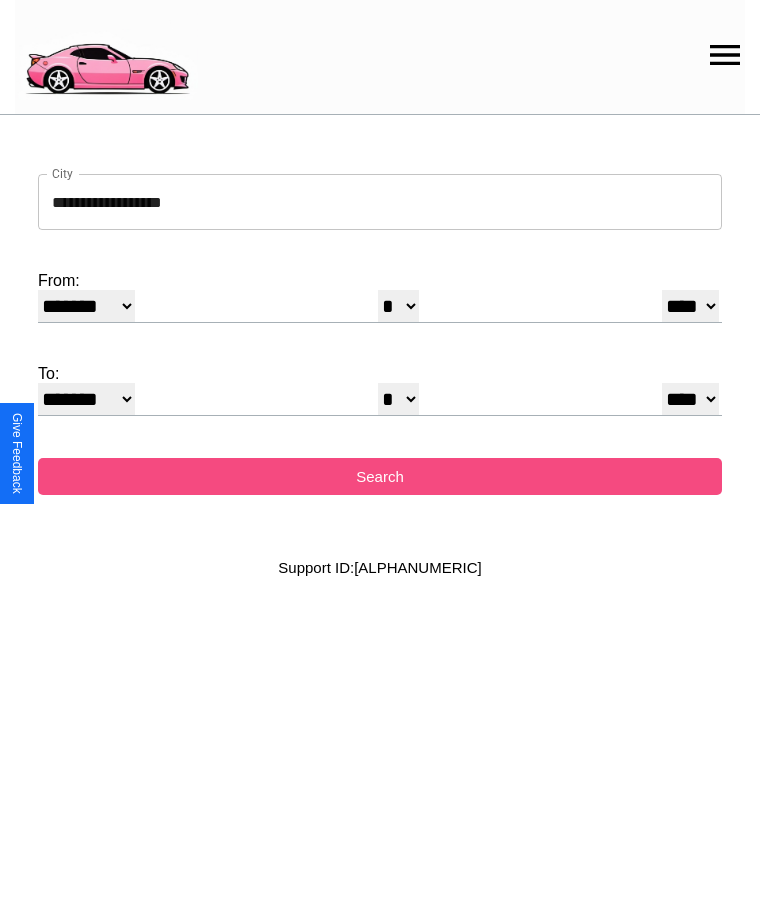 click on "Search" at bounding box center (380, 476) 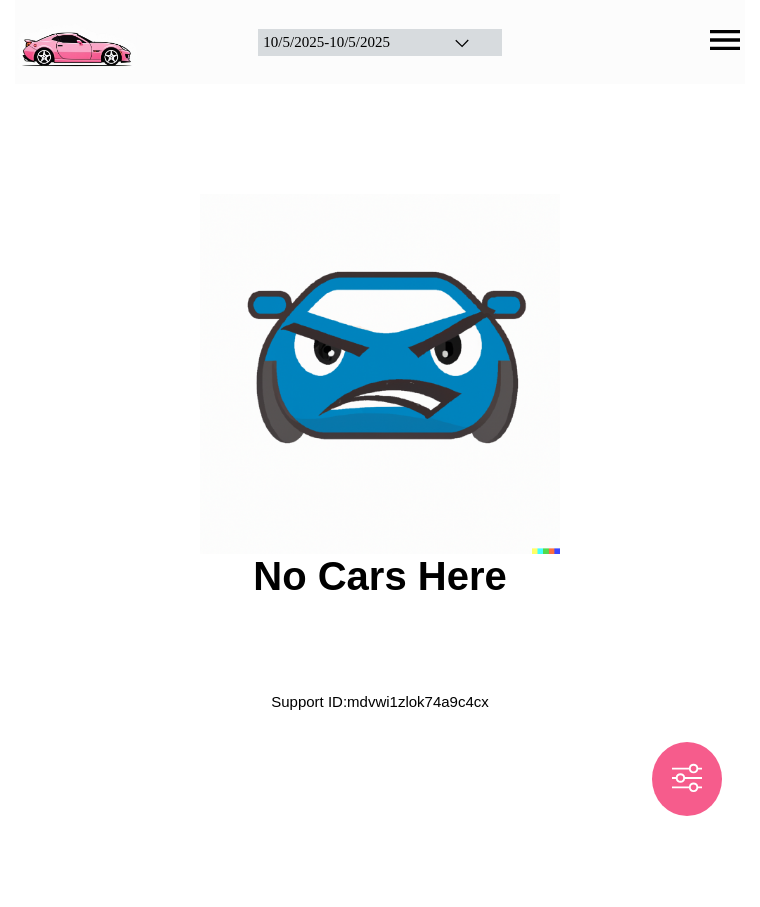 scroll, scrollTop: 0, scrollLeft: 0, axis: both 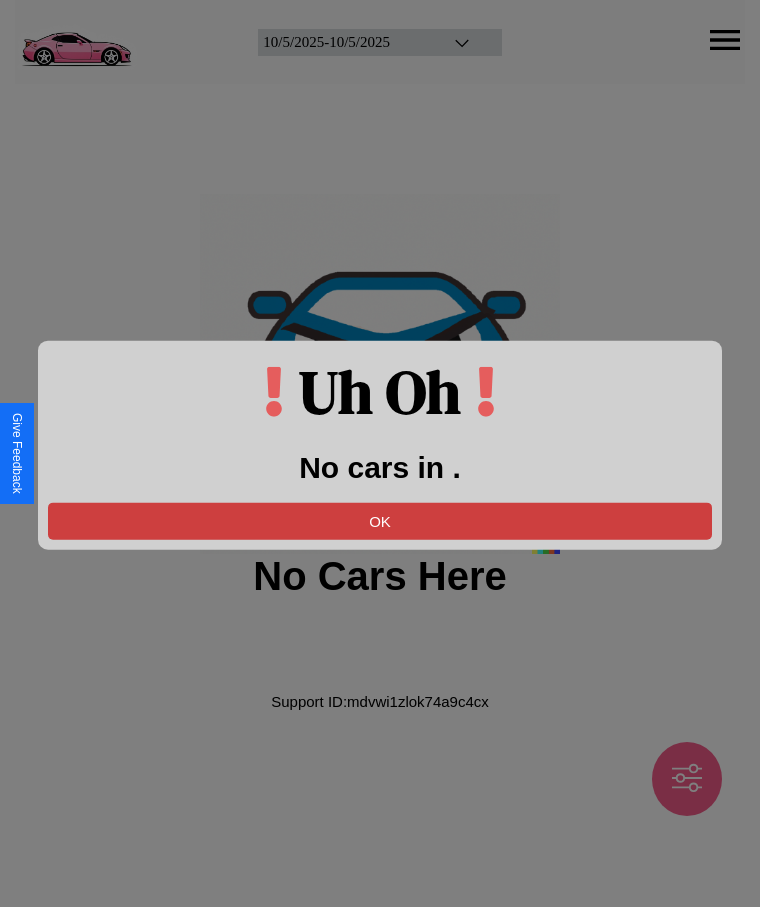 click on "OK" at bounding box center (380, 520) 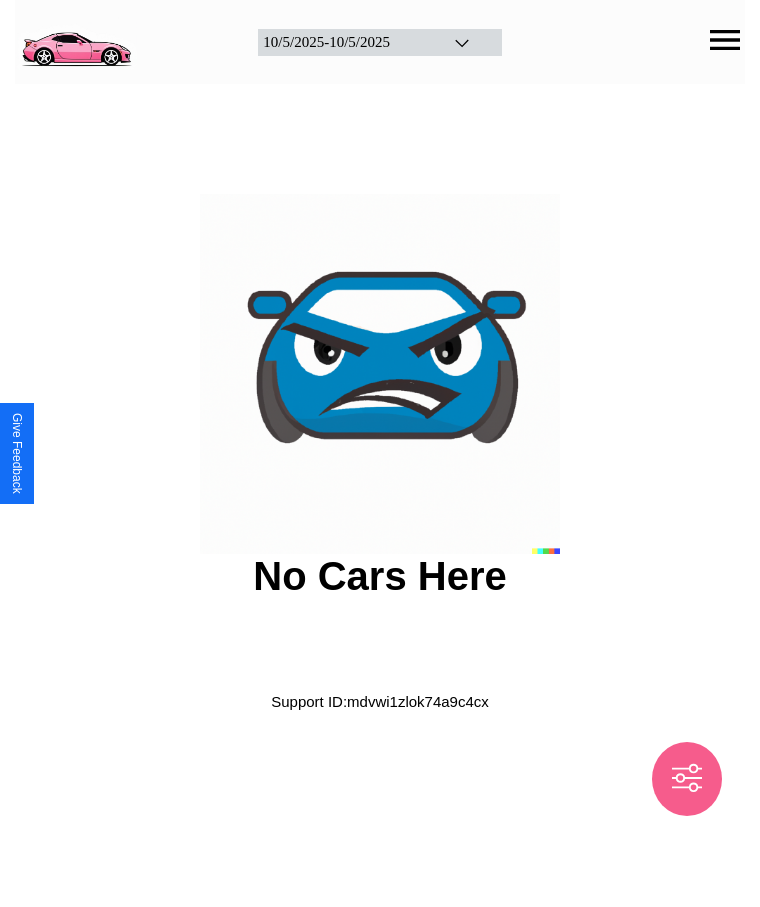 click at bounding box center [76, 40] 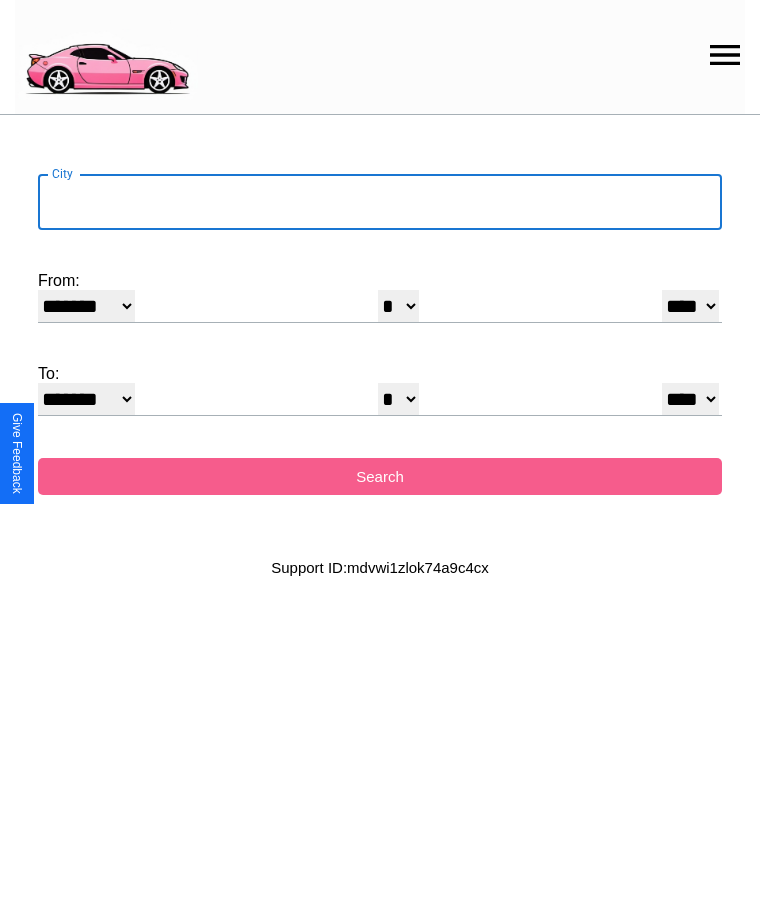 click on "City" at bounding box center (380, 202) 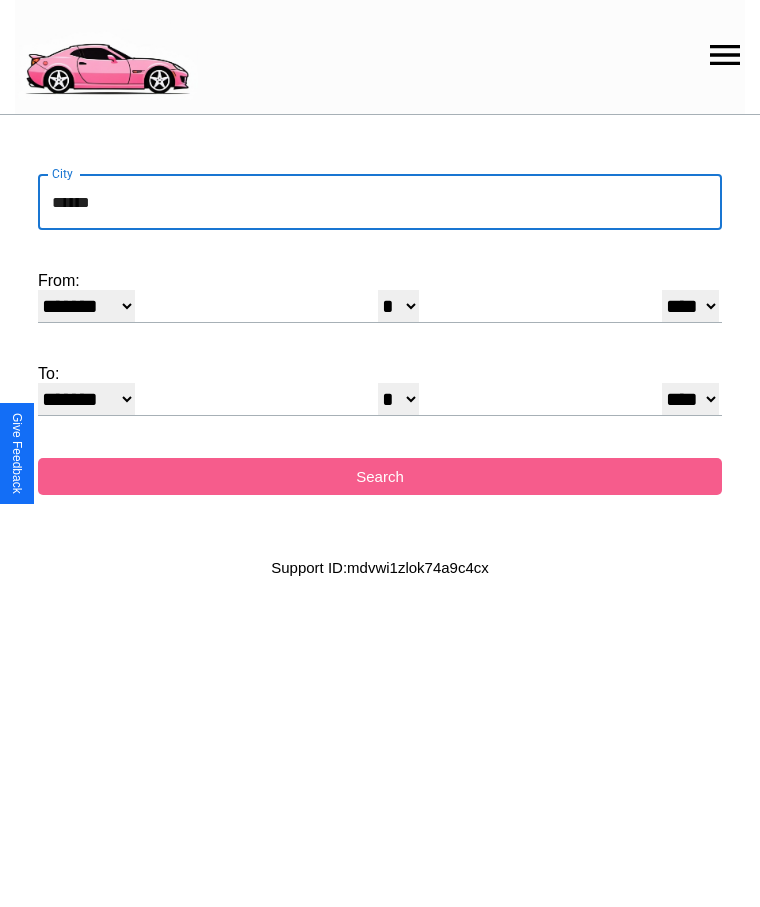 type on "******" 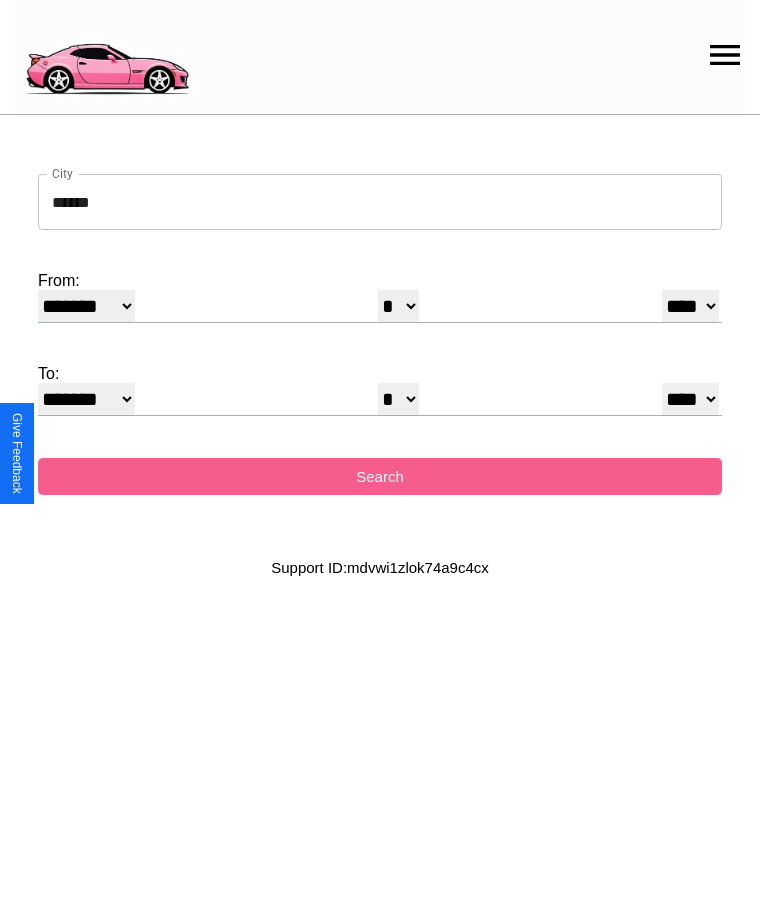 click on "* * * * * * * * * ** ** ** ** ** ** ** ** ** ** ** ** ** ** ** ** ** ** ** ** ** **" at bounding box center [398, 306] 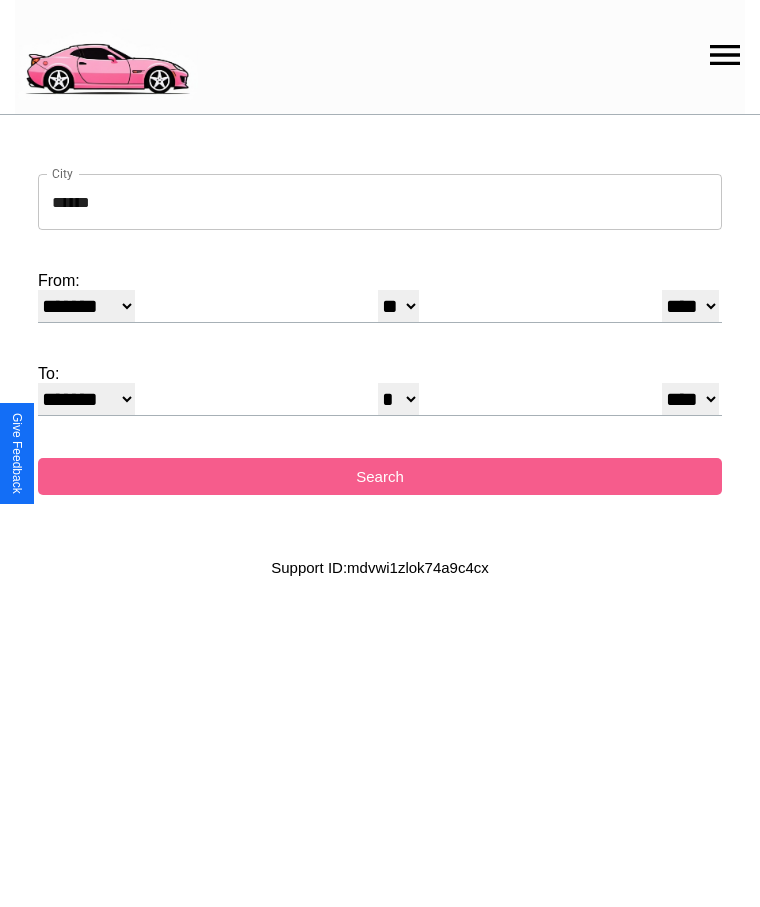 select on "**" 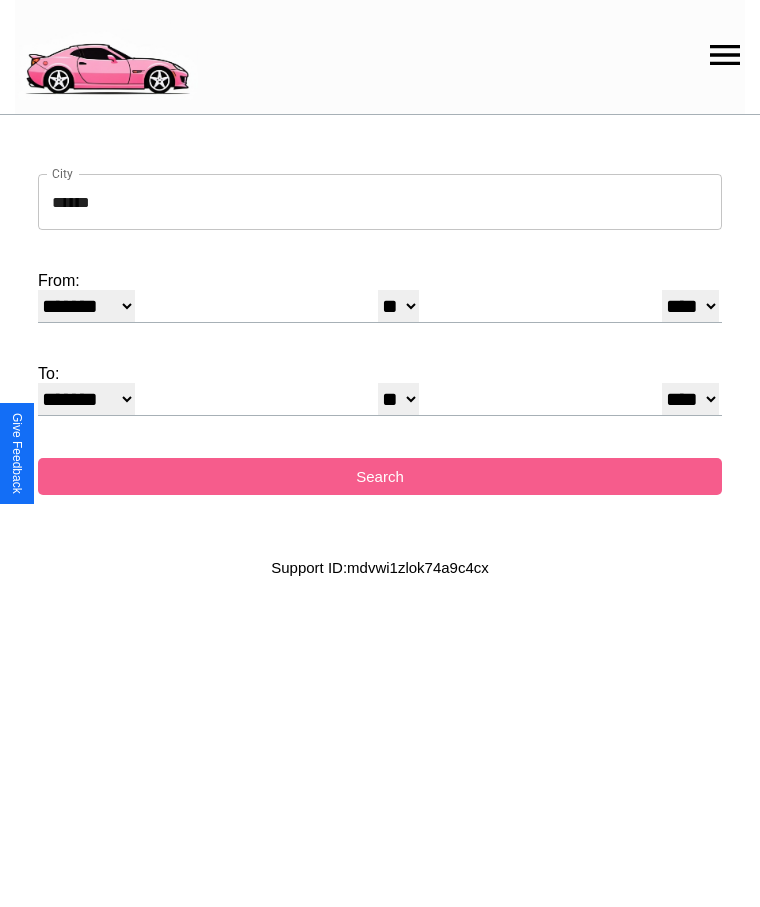 click on "******* ******** ***** ***** *** **** **** ****** ********* ******* ******** ********" at bounding box center [86, 399] 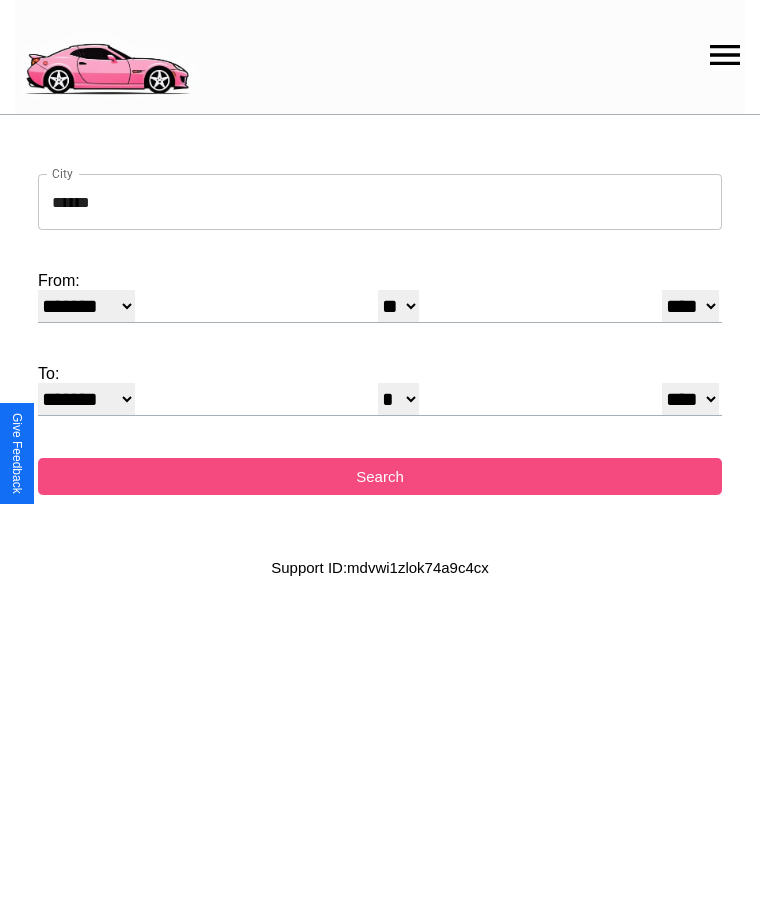 click on "Search" at bounding box center [380, 476] 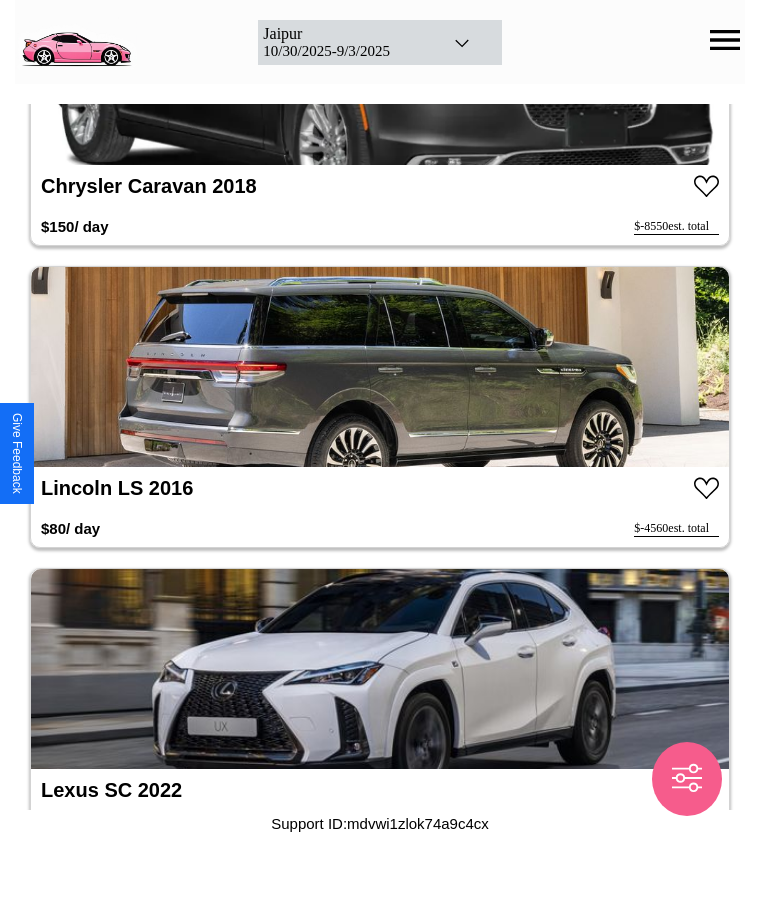 scroll, scrollTop: 1630, scrollLeft: 0, axis: vertical 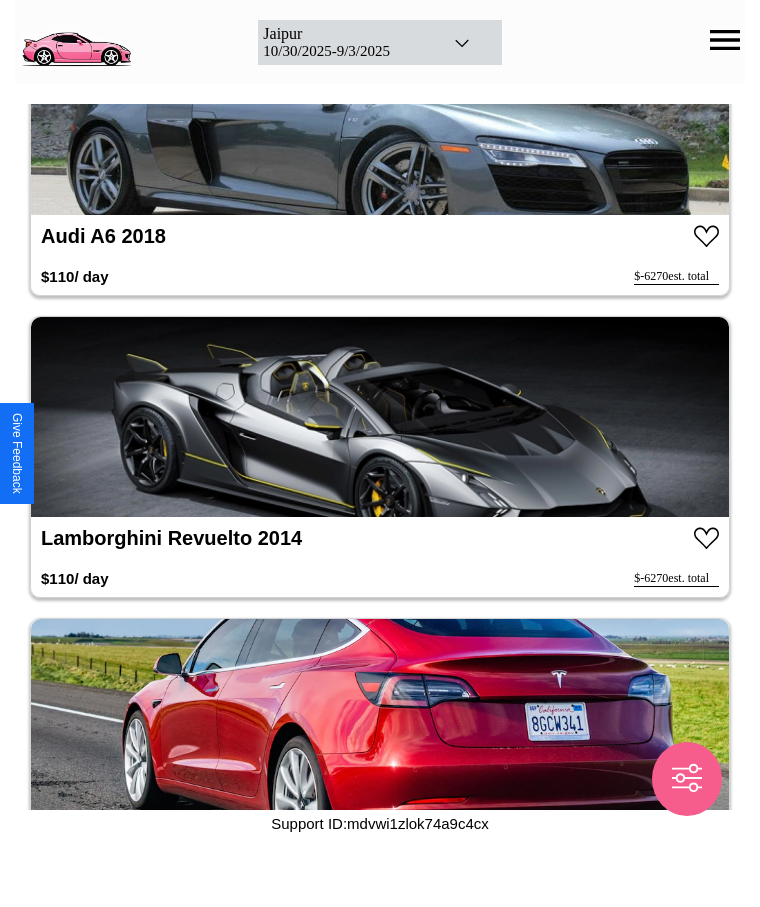 click at bounding box center [380, 417] 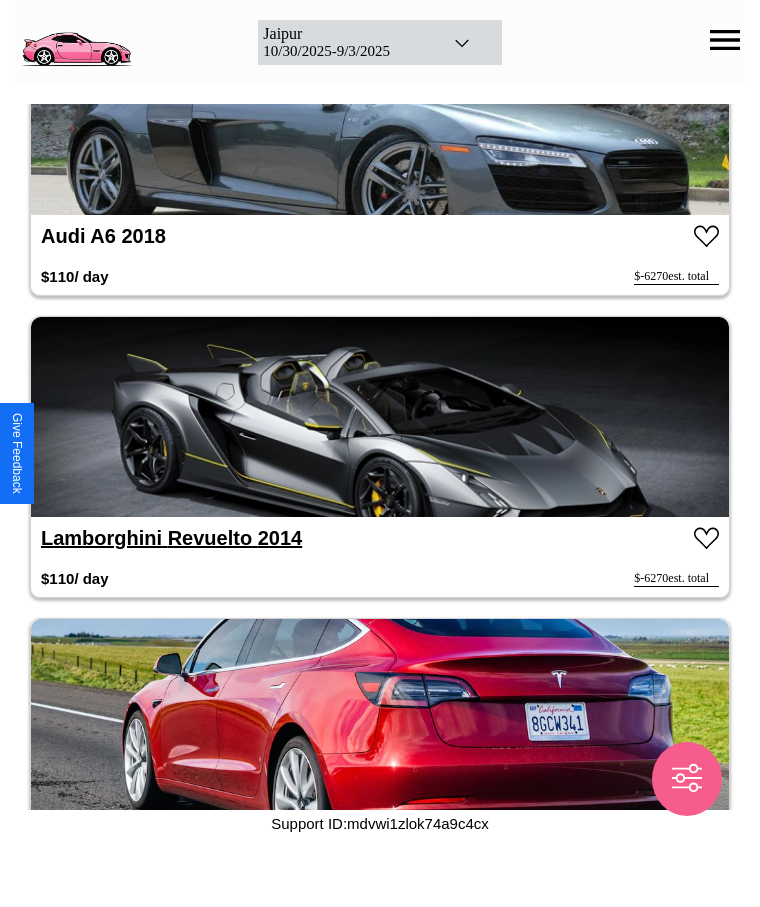 click on "Lamborghini   Revuelto   2014" at bounding box center [171, 538] 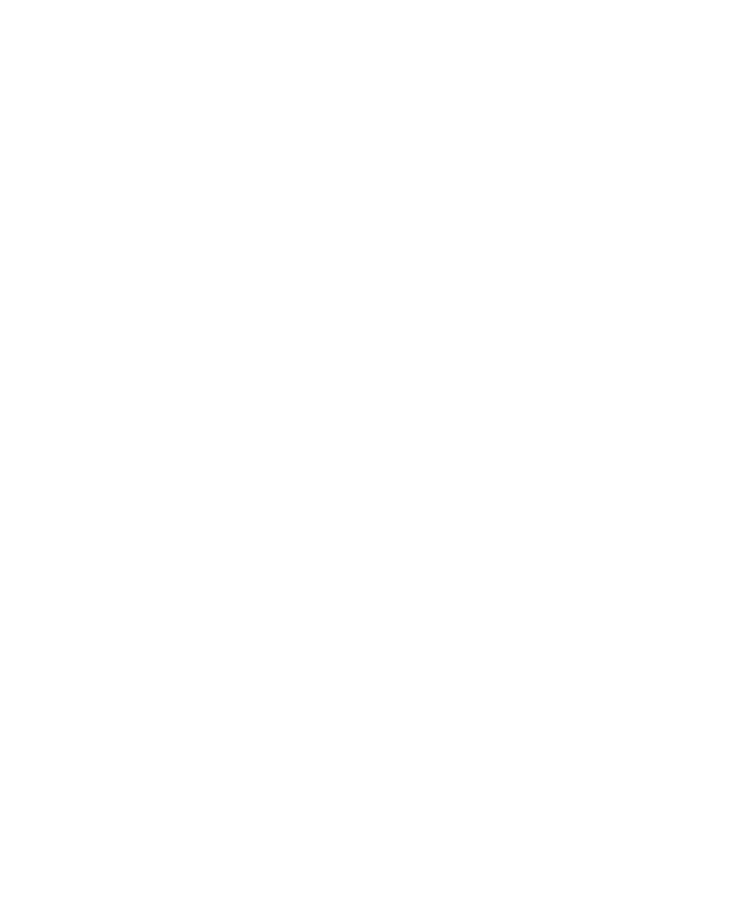 scroll, scrollTop: 0, scrollLeft: 0, axis: both 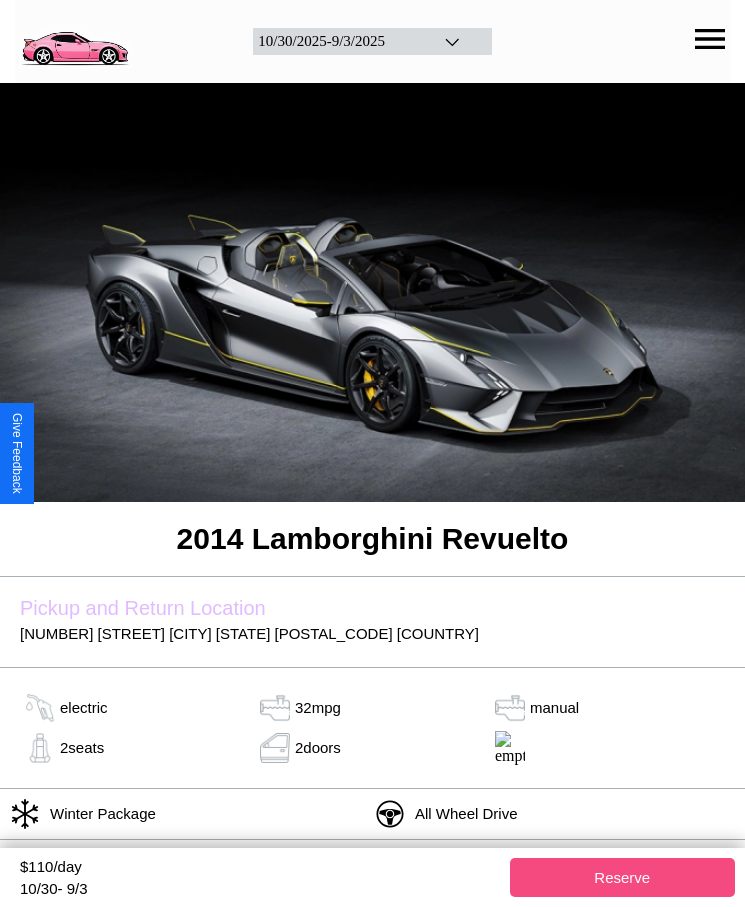click on "Reserve" at bounding box center (623, 877) 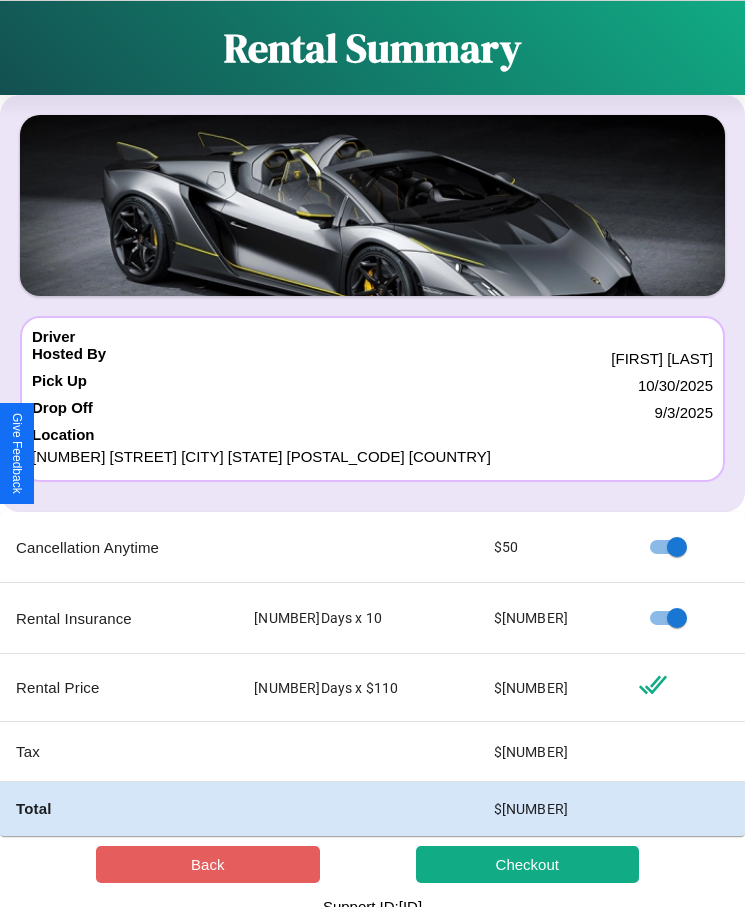 scroll, scrollTop: 13, scrollLeft: 0, axis: vertical 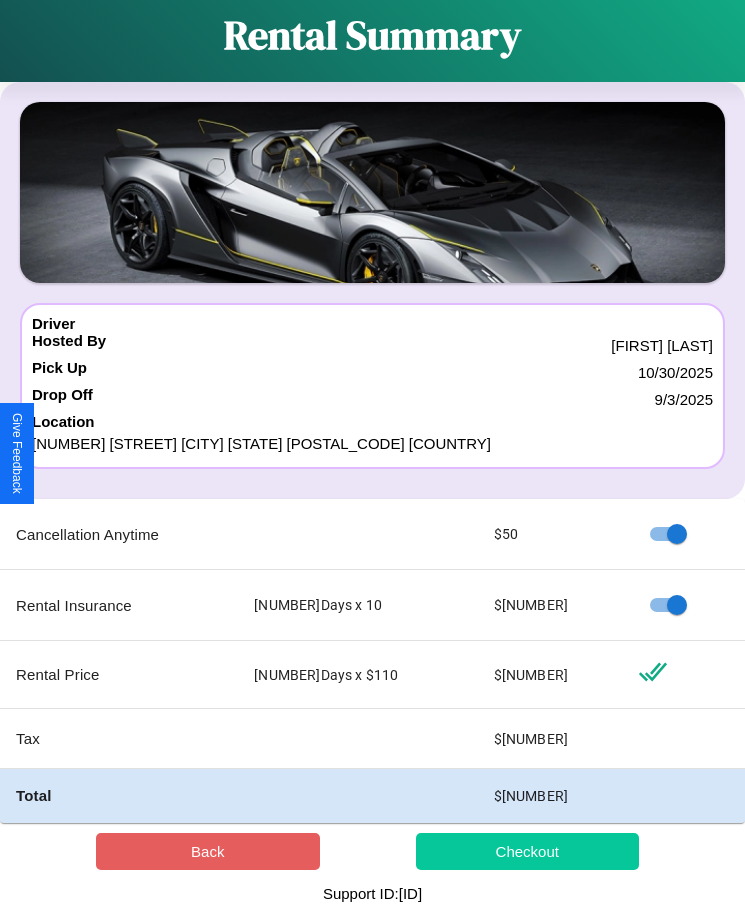 click on "Checkout" at bounding box center [528, 851] 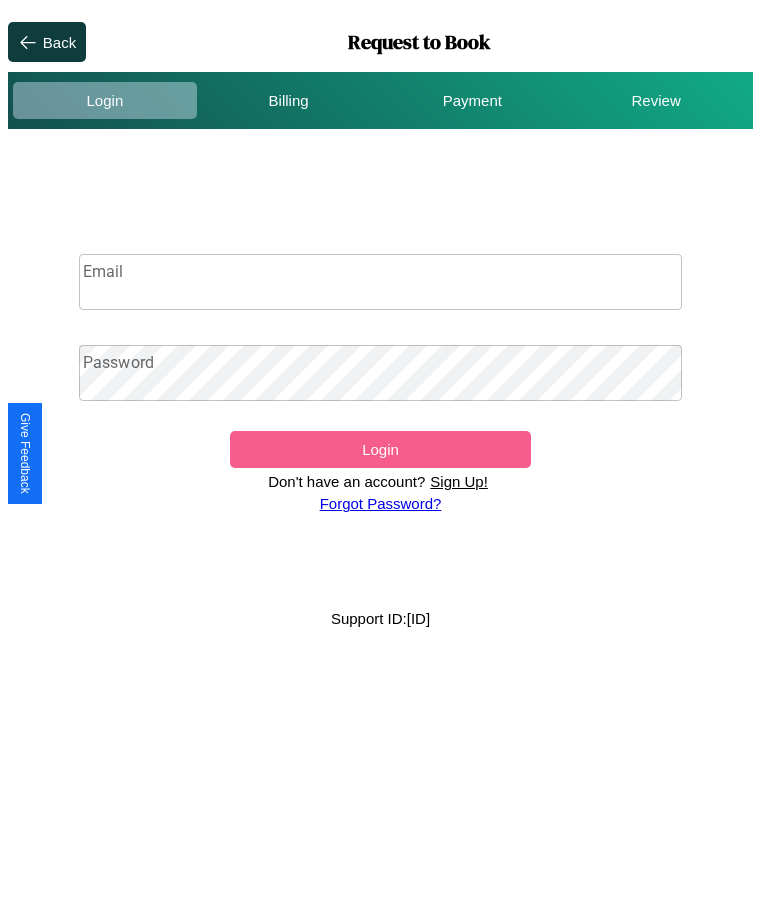 scroll, scrollTop: 0, scrollLeft: 0, axis: both 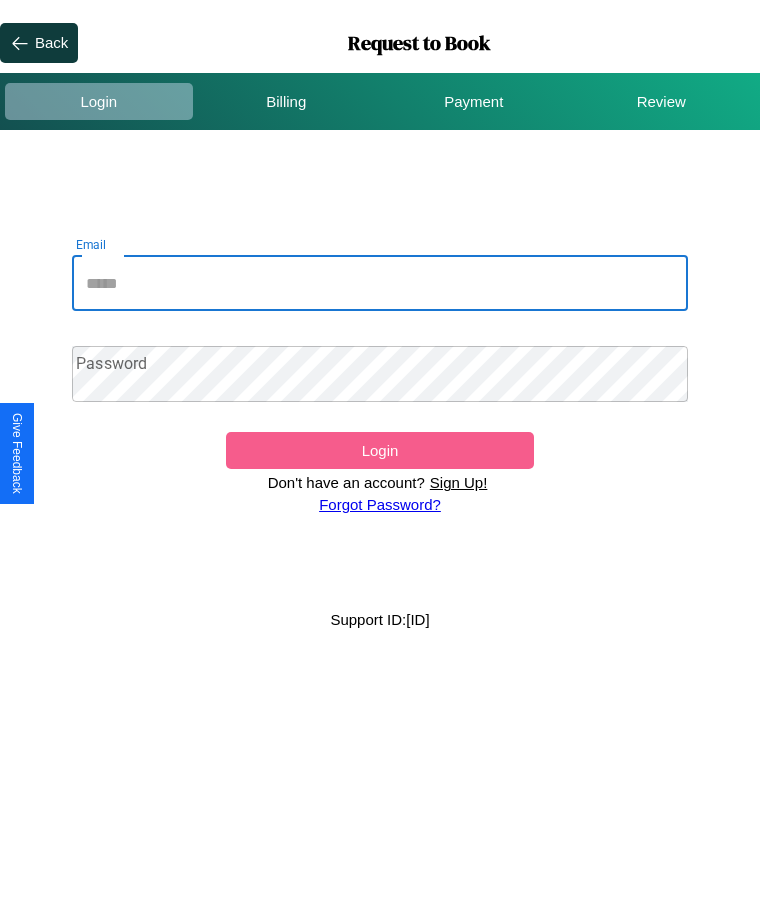 click on "Email" at bounding box center (380, 283) 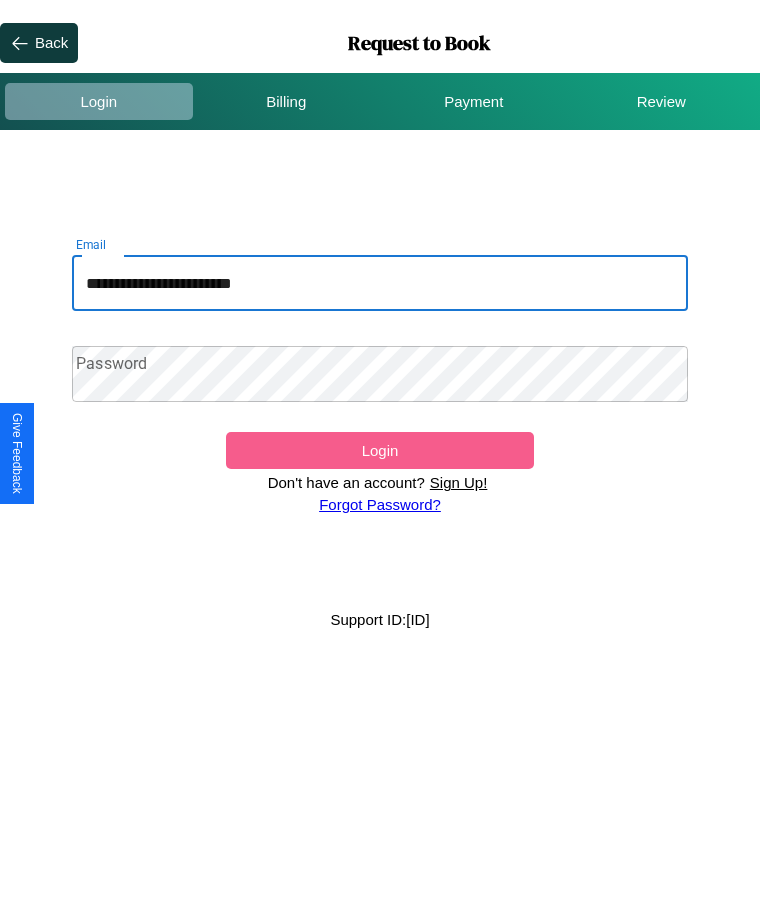 type on "**********" 